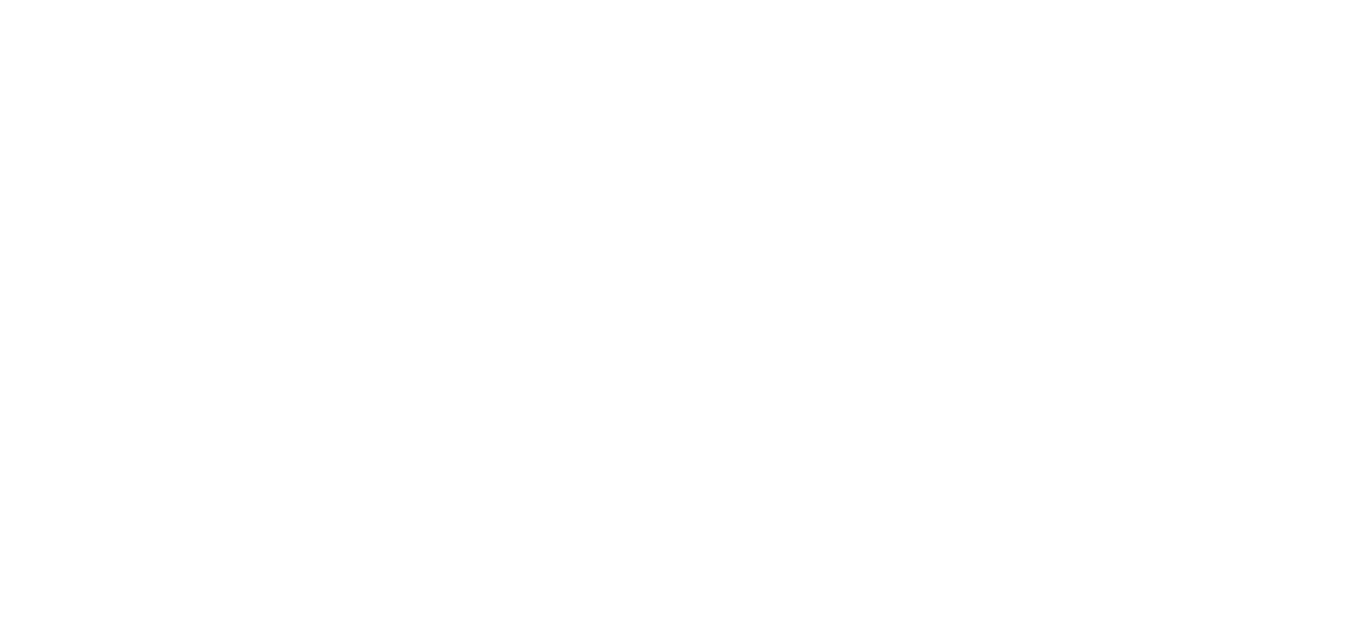 scroll, scrollTop: 0, scrollLeft: 0, axis: both 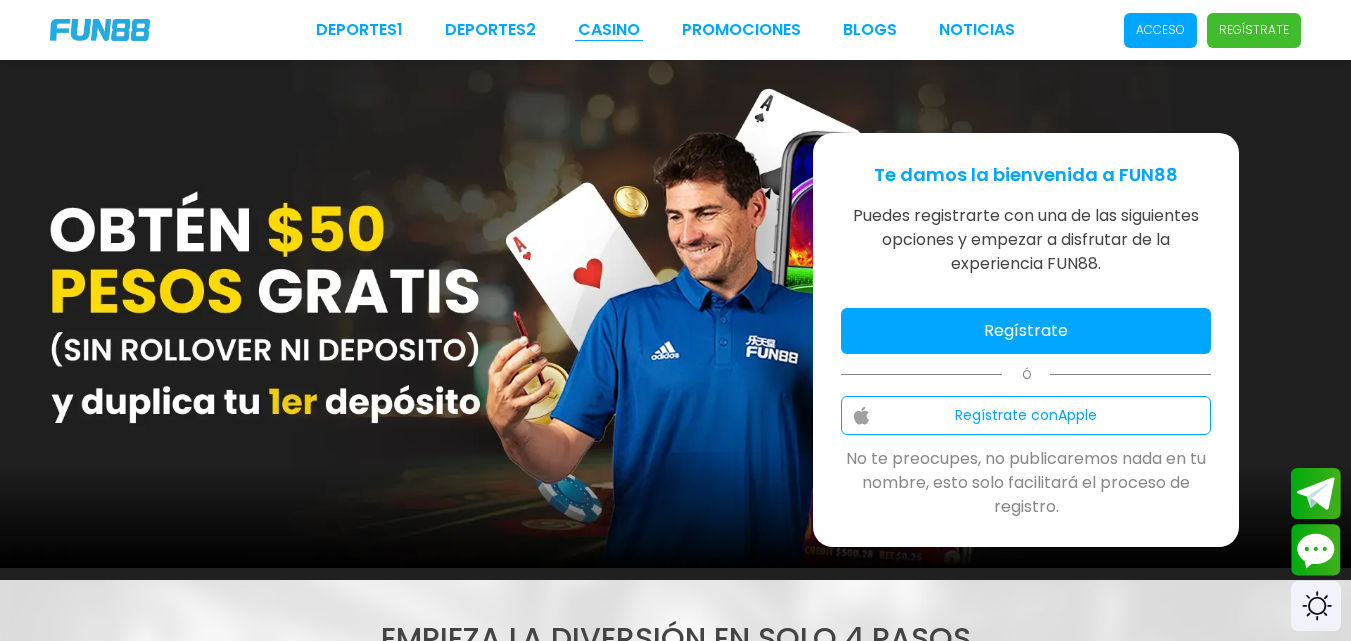 click on "CASINO" at bounding box center (609, 30) 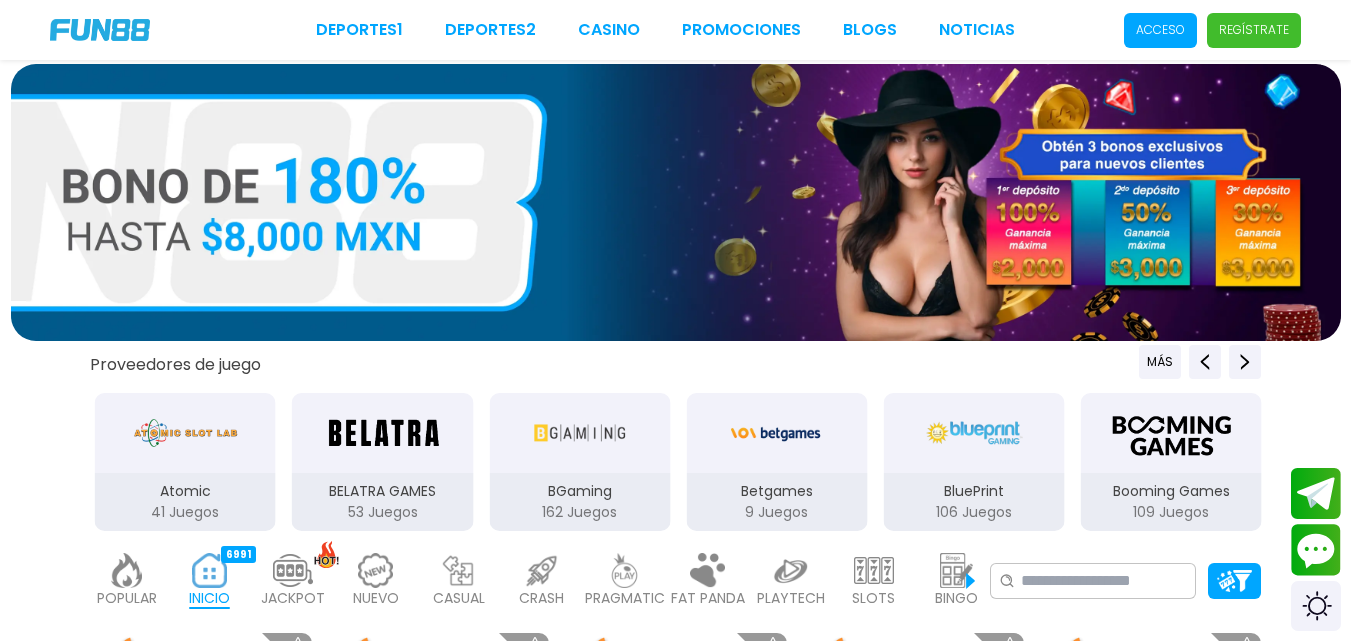 scroll, scrollTop: 40, scrollLeft: 0, axis: vertical 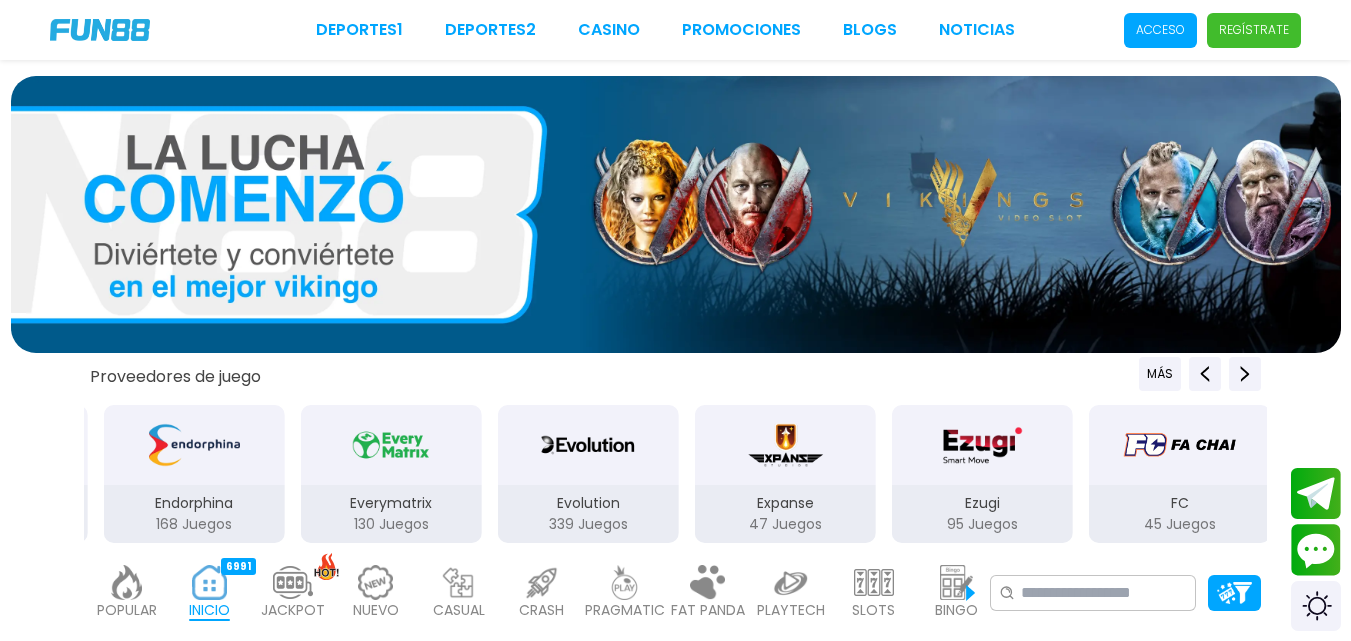 click on "Regístrate" at bounding box center [1254, 30] 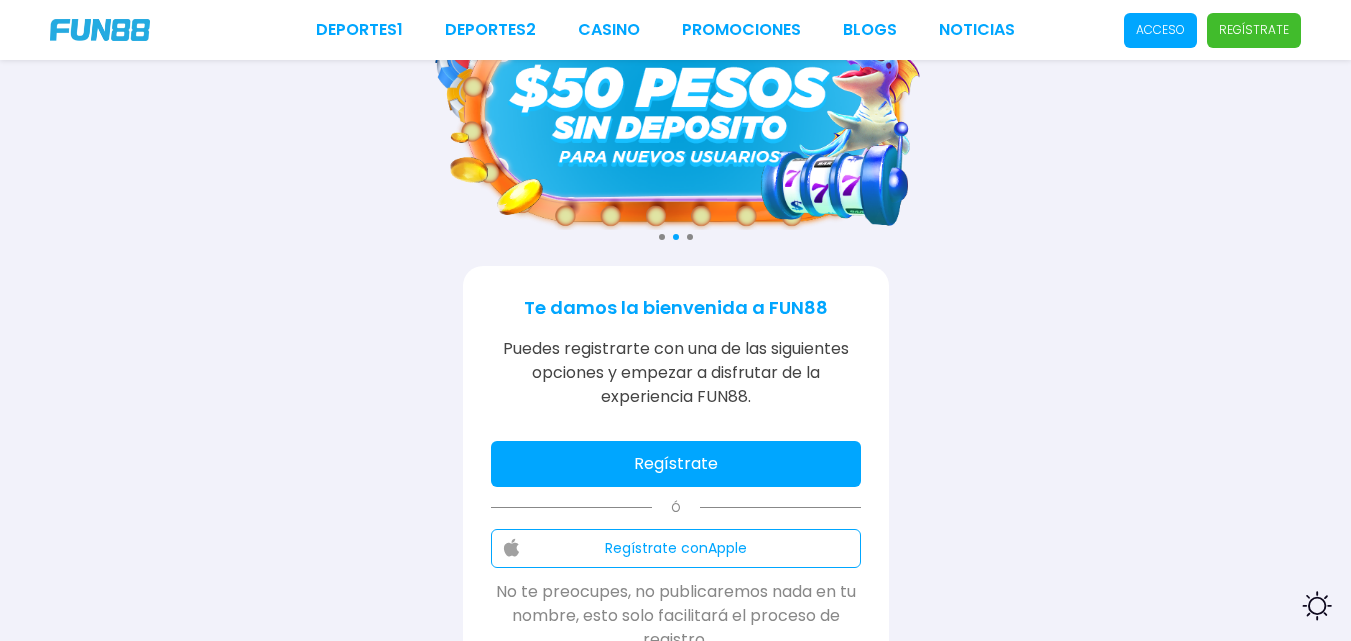 scroll, scrollTop: 125, scrollLeft: 0, axis: vertical 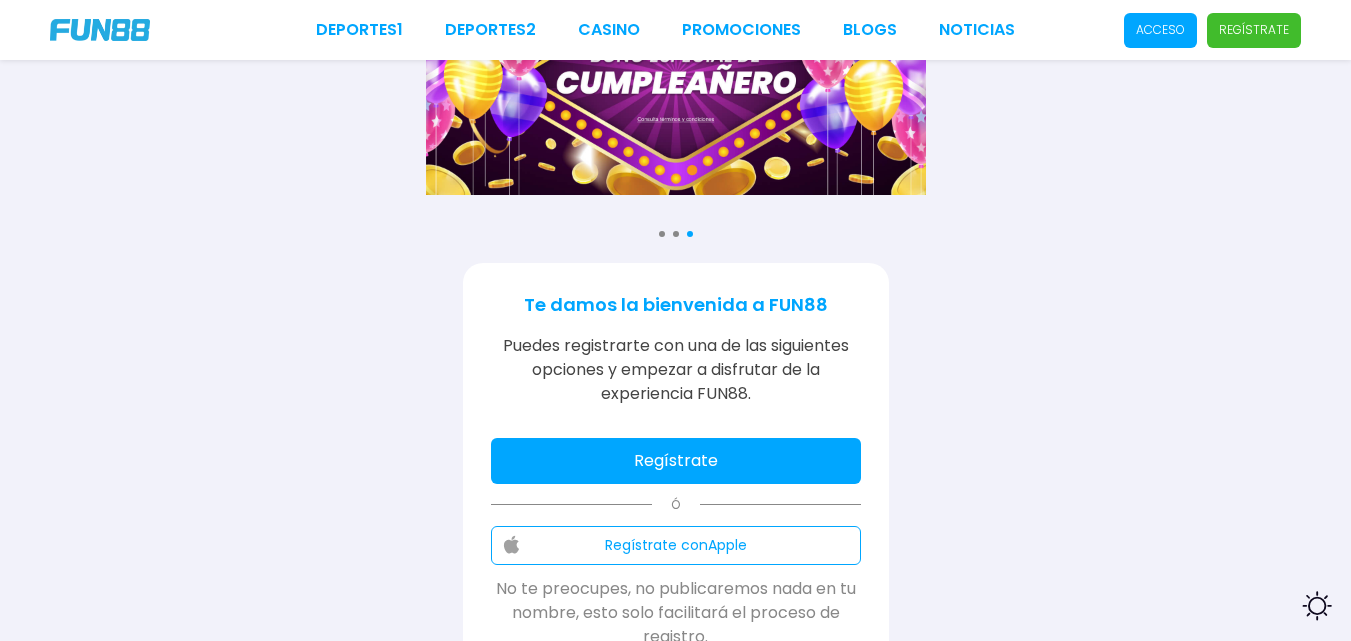 click on "Regístrate" at bounding box center [676, 461] 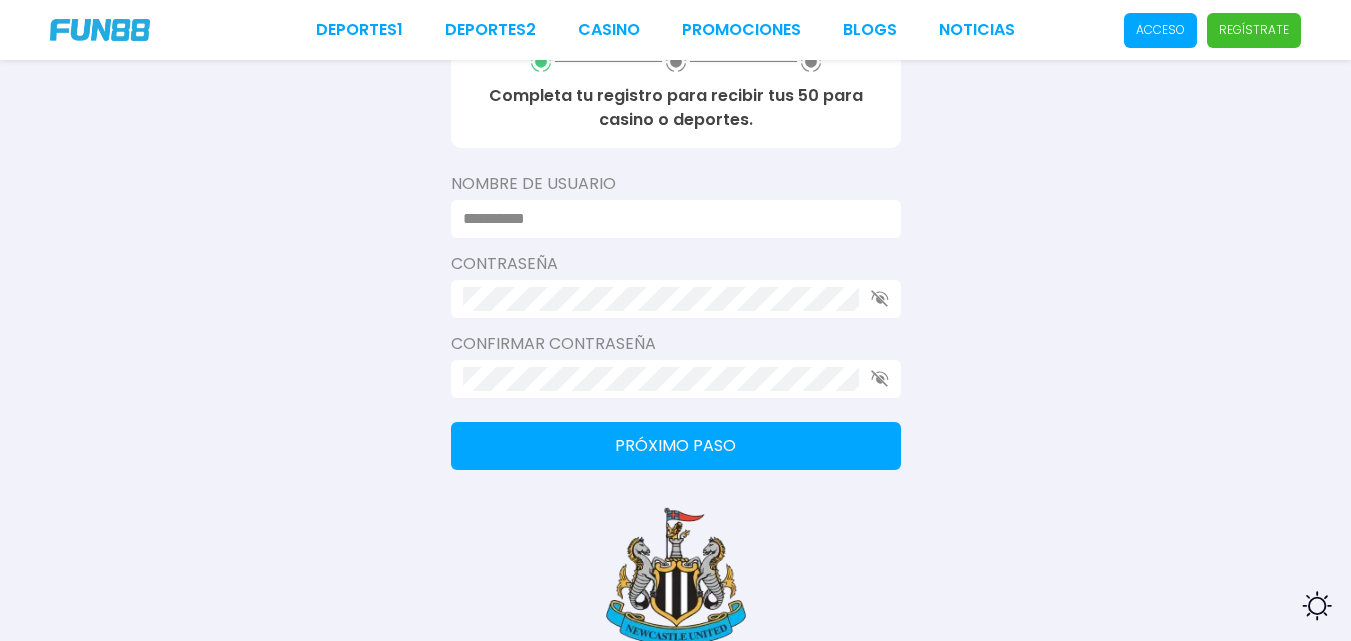 scroll, scrollTop: 365, scrollLeft: 0, axis: vertical 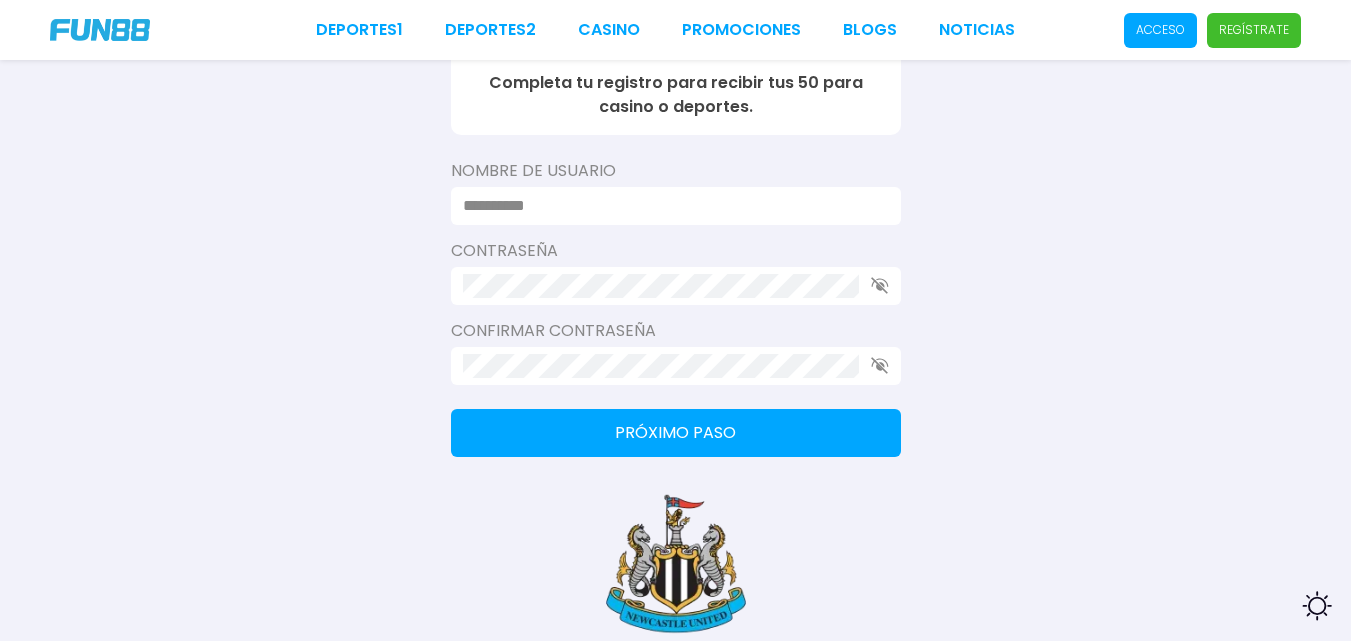 click at bounding box center [670, 206] 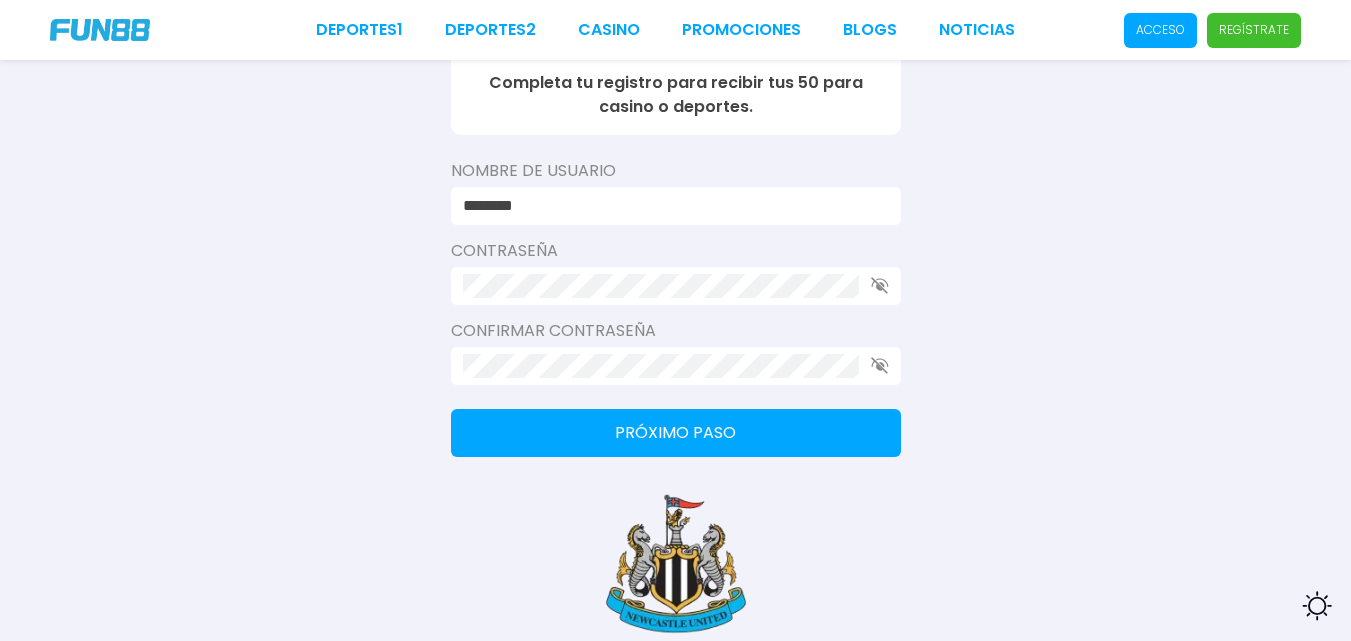type on "********" 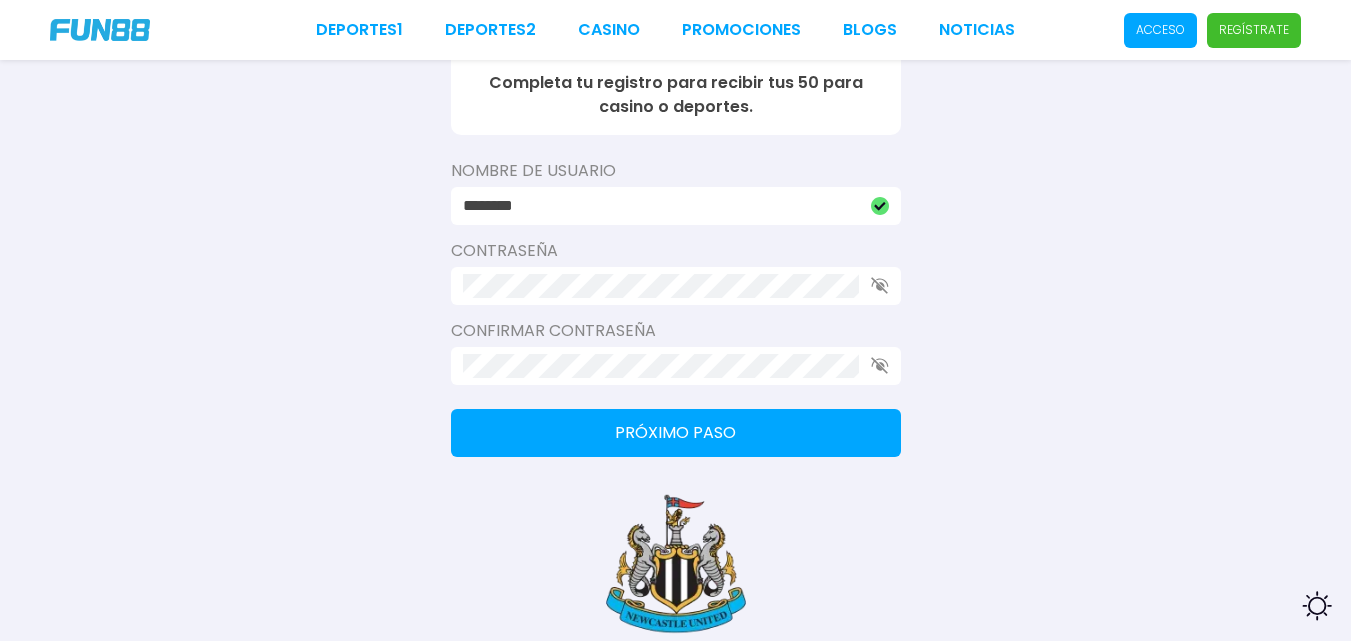 click on "Próximo paso" at bounding box center (676, 433) 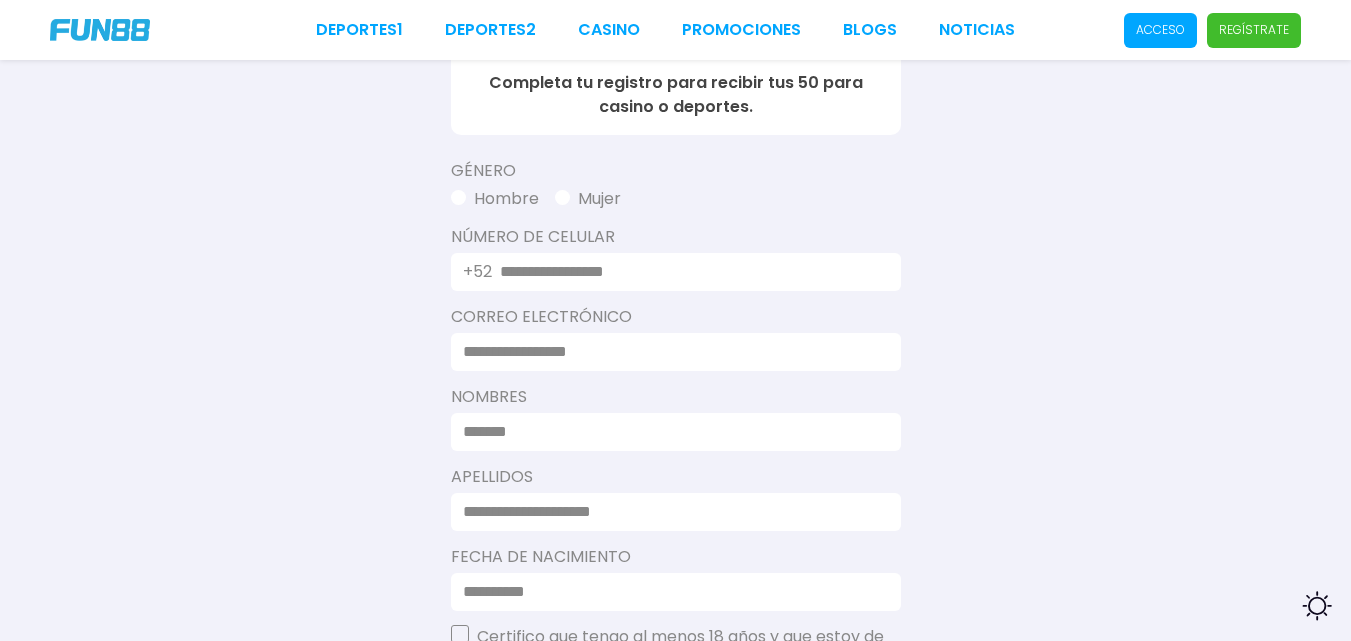 click on "Hombre" at bounding box center (495, 199) 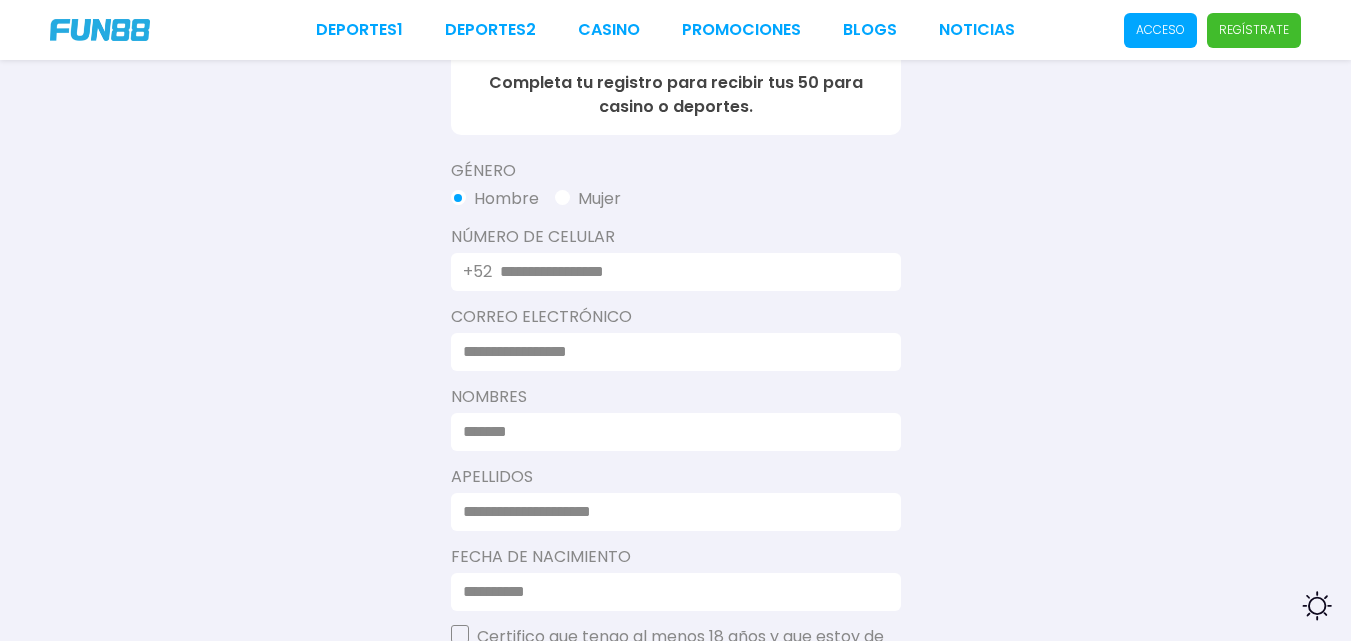 click at bounding box center [688, 272] 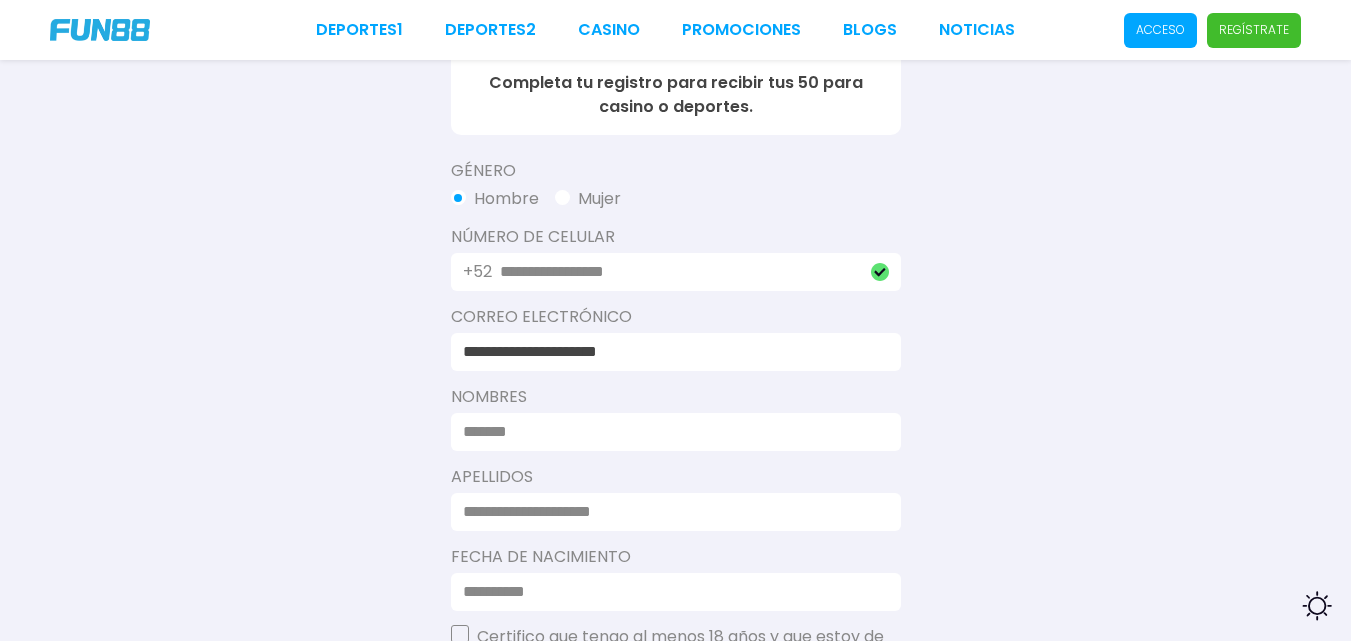drag, startPoint x: 463, startPoint y: 353, endPoint x: 674, endPoint y: 339, distance: 211.46394 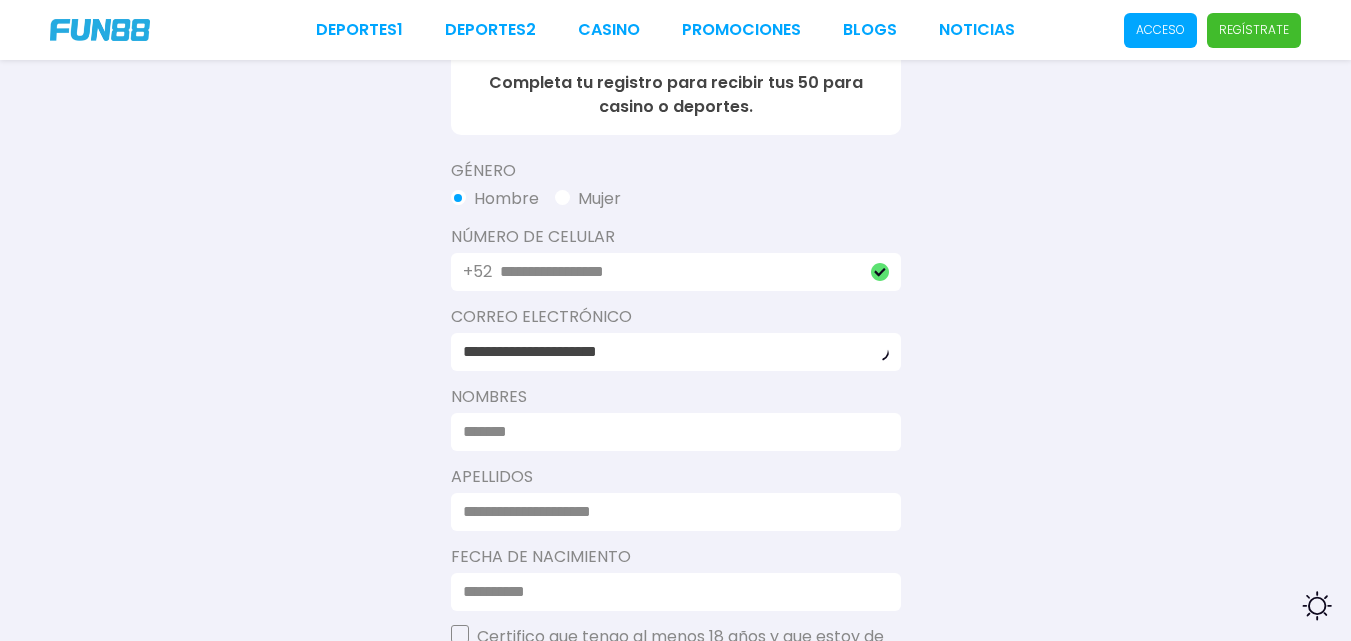 click at bounding box center (670, 432) 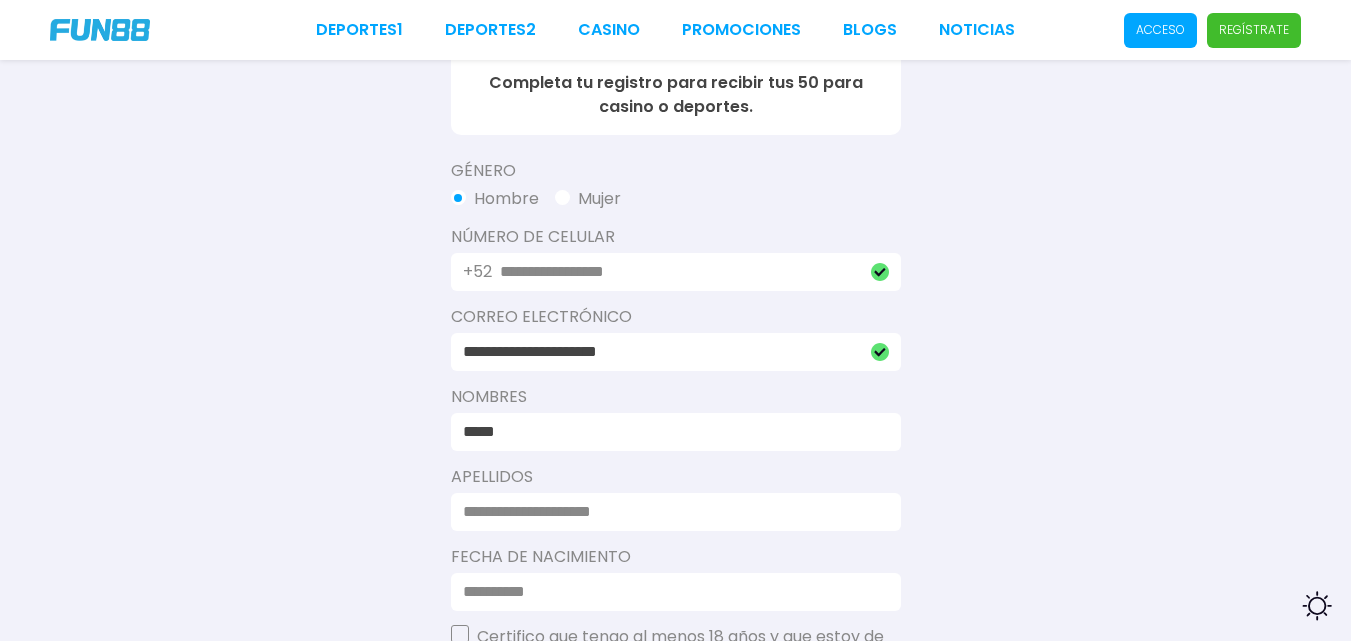 type on "*****" 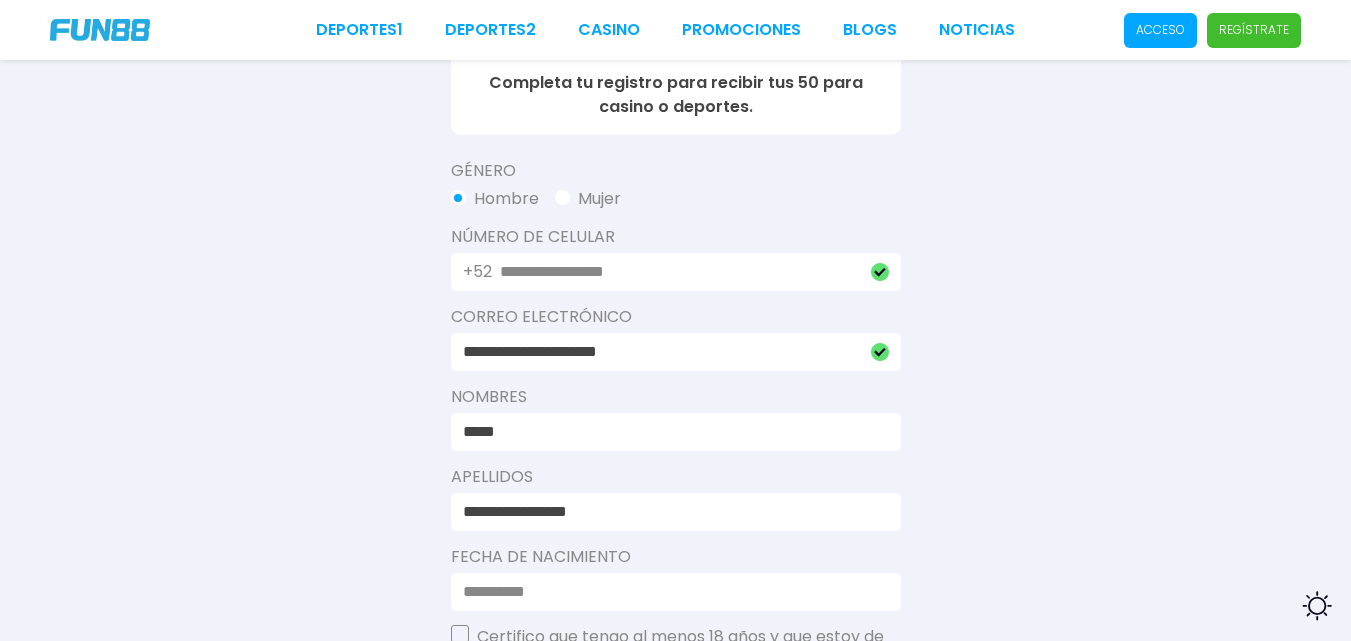 type on "**********" 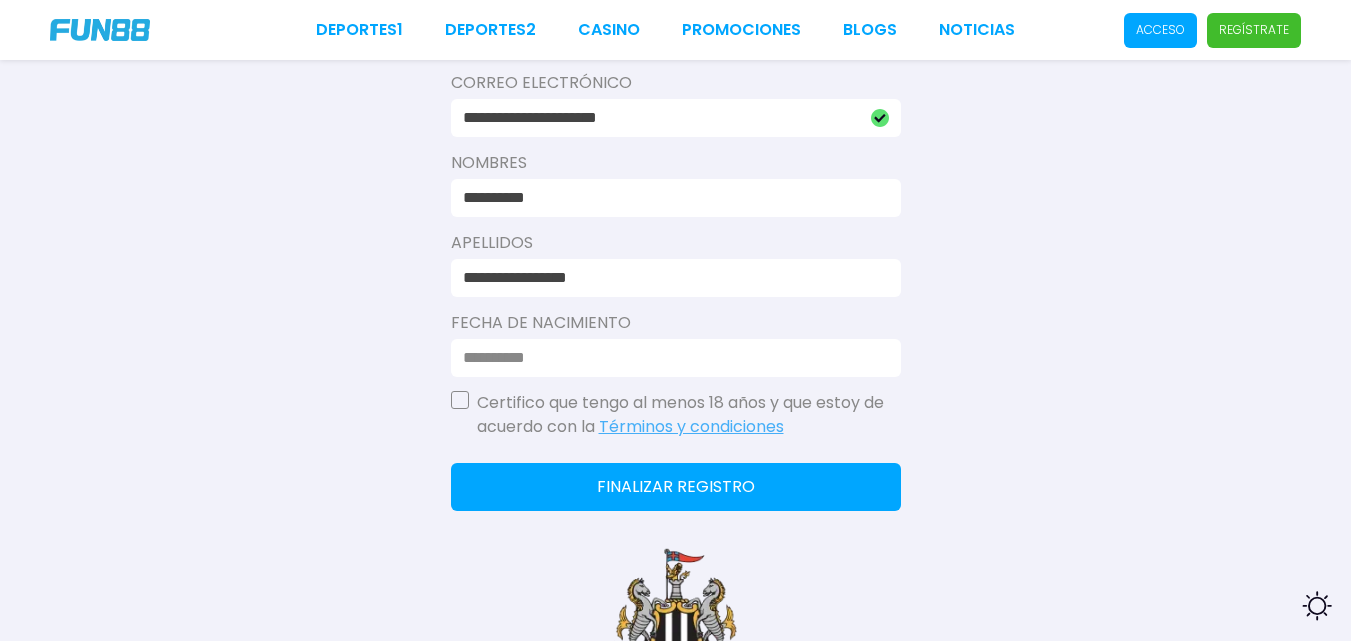 scroll, scrollTop: 618, scrollLeft: 0, axis: vertical 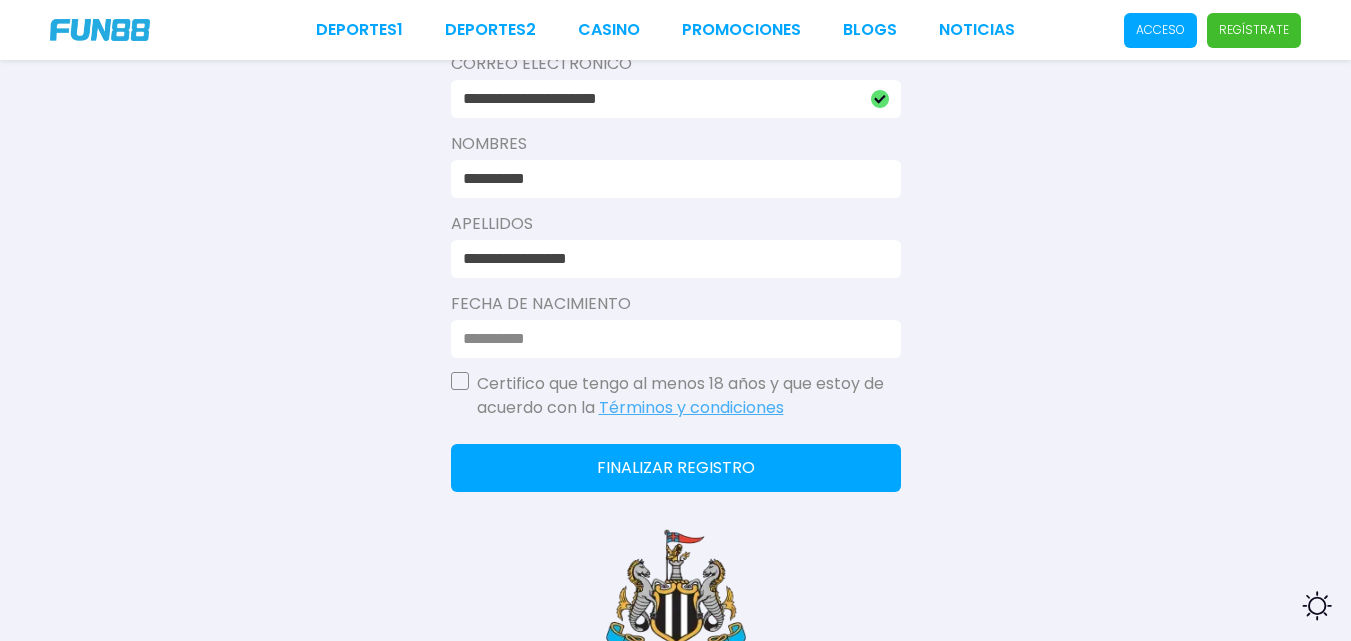 type on "**********" 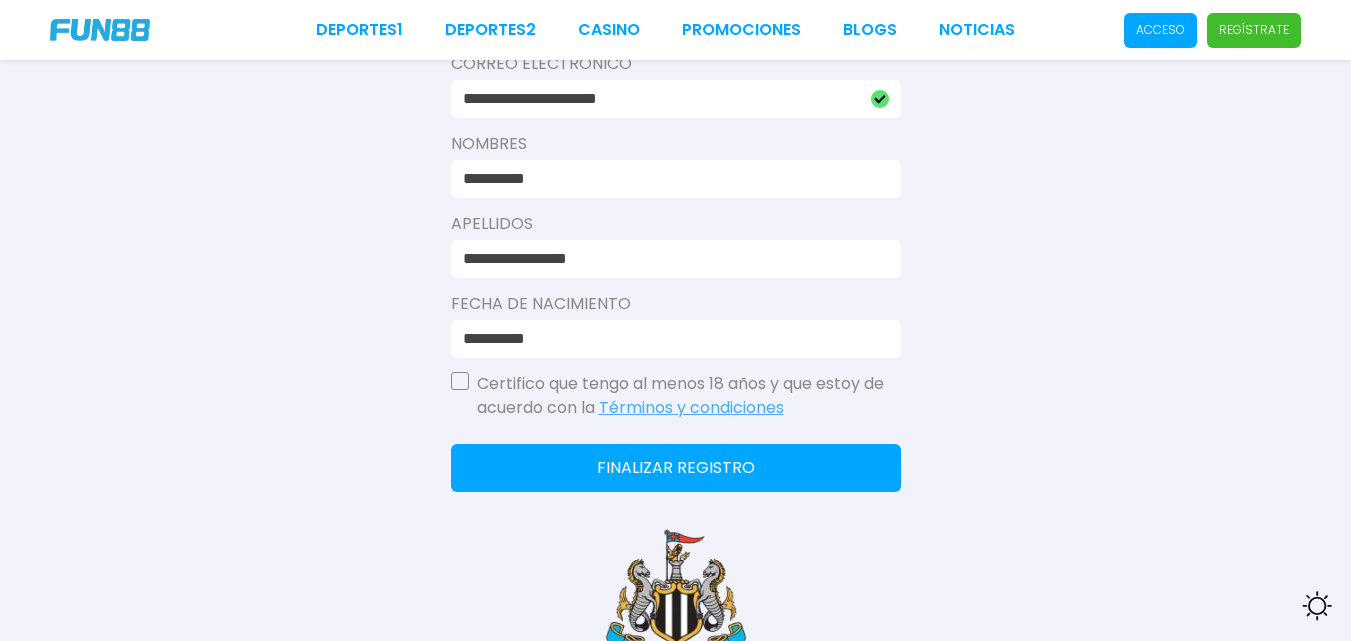 type on "**********" 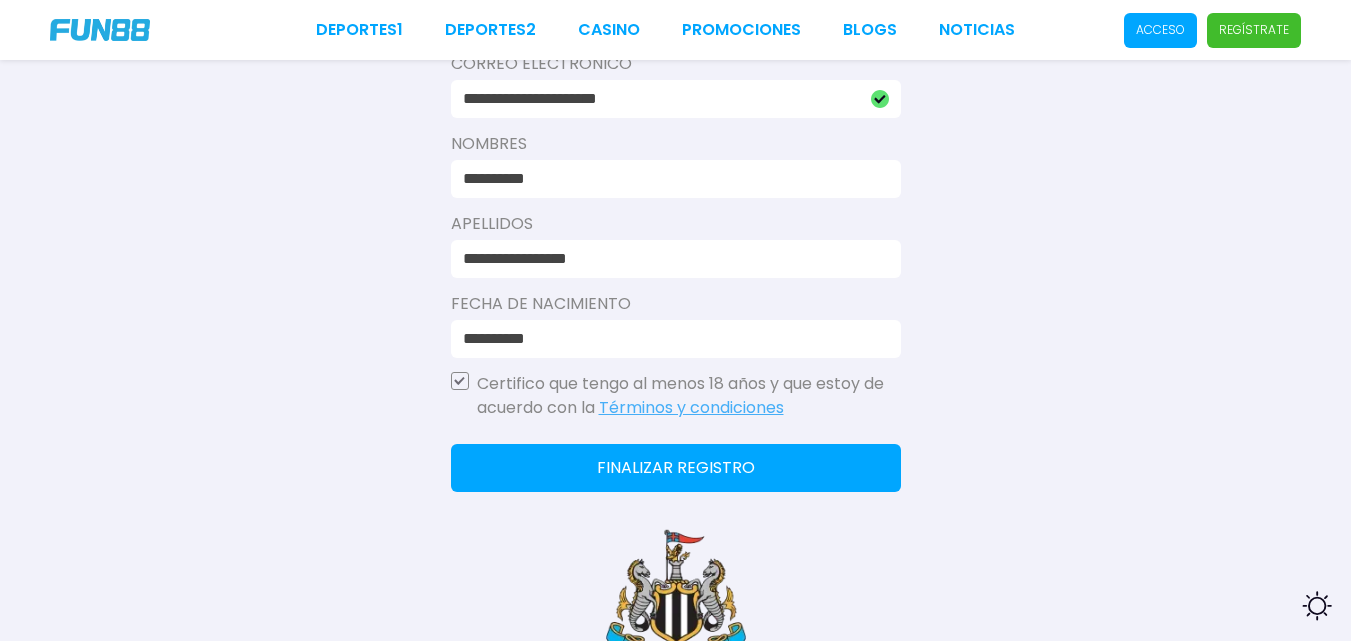 click on "Finalizar registro" 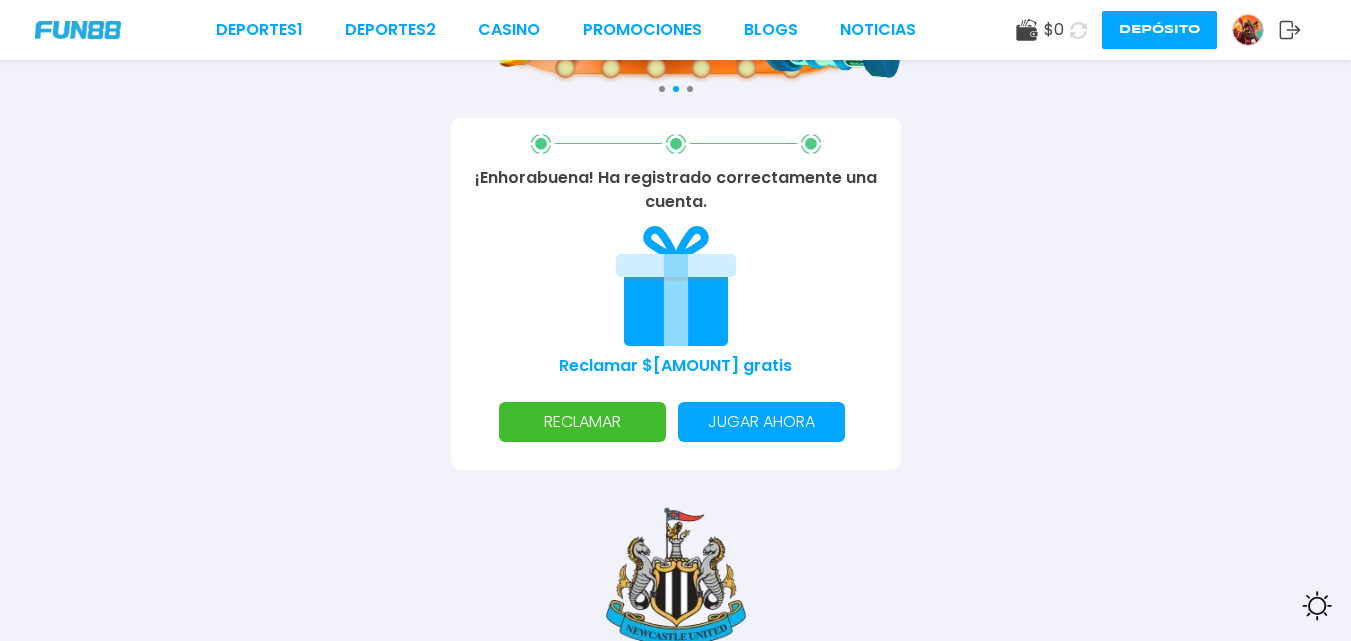 scroll, scrollTop: 239, scrollLeft: 0, axis: vertical 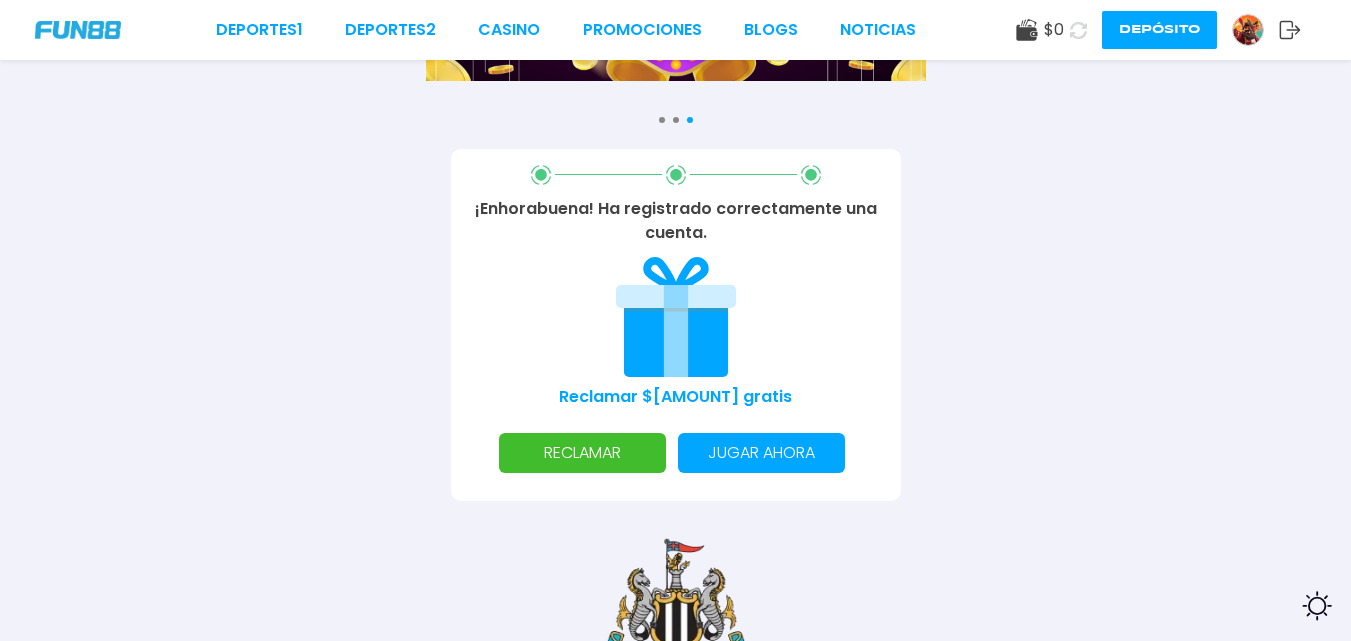 click on "RECLAMAR" at bounding box center [582, 453] 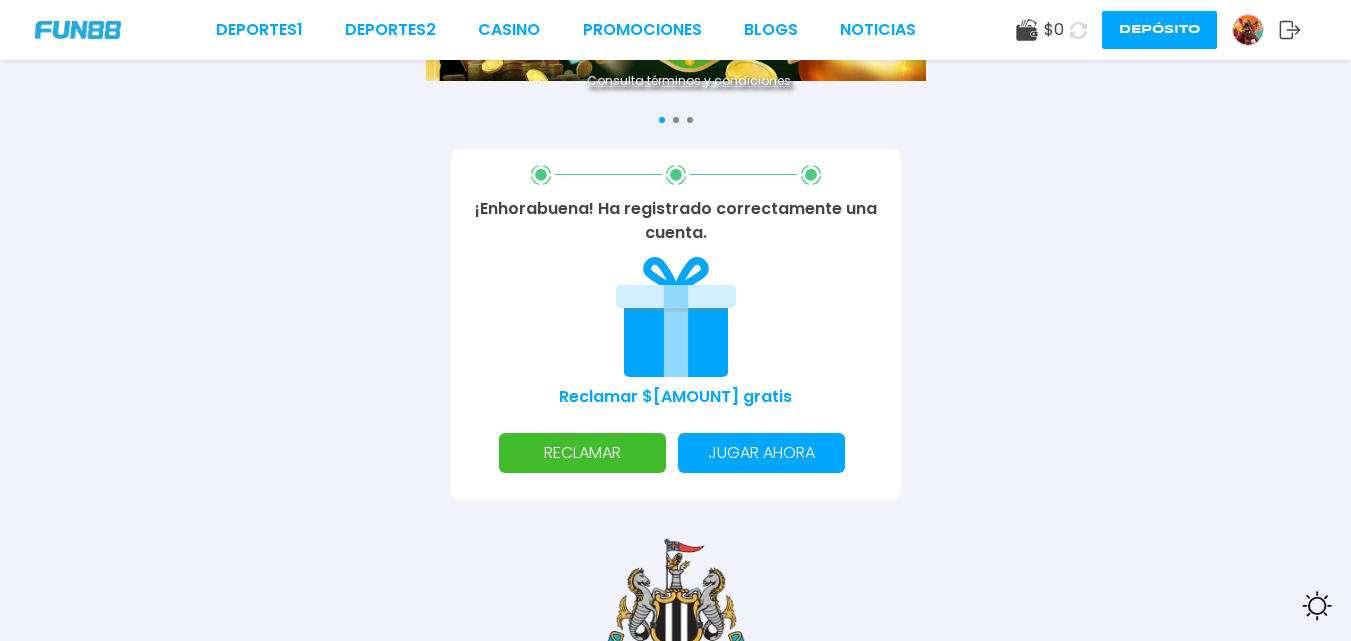 scroll, scrollTop: 0, scrollLeft: 0, axis: both 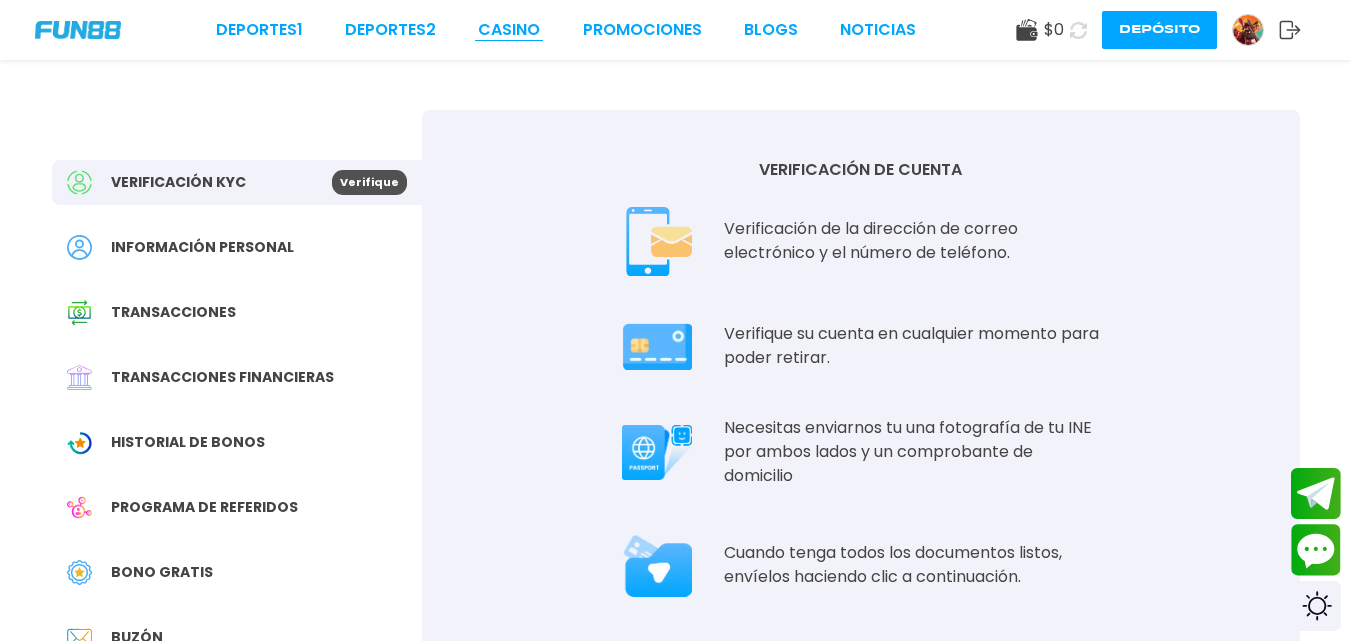 click on "CASINO" at bounding box center (509, 30) 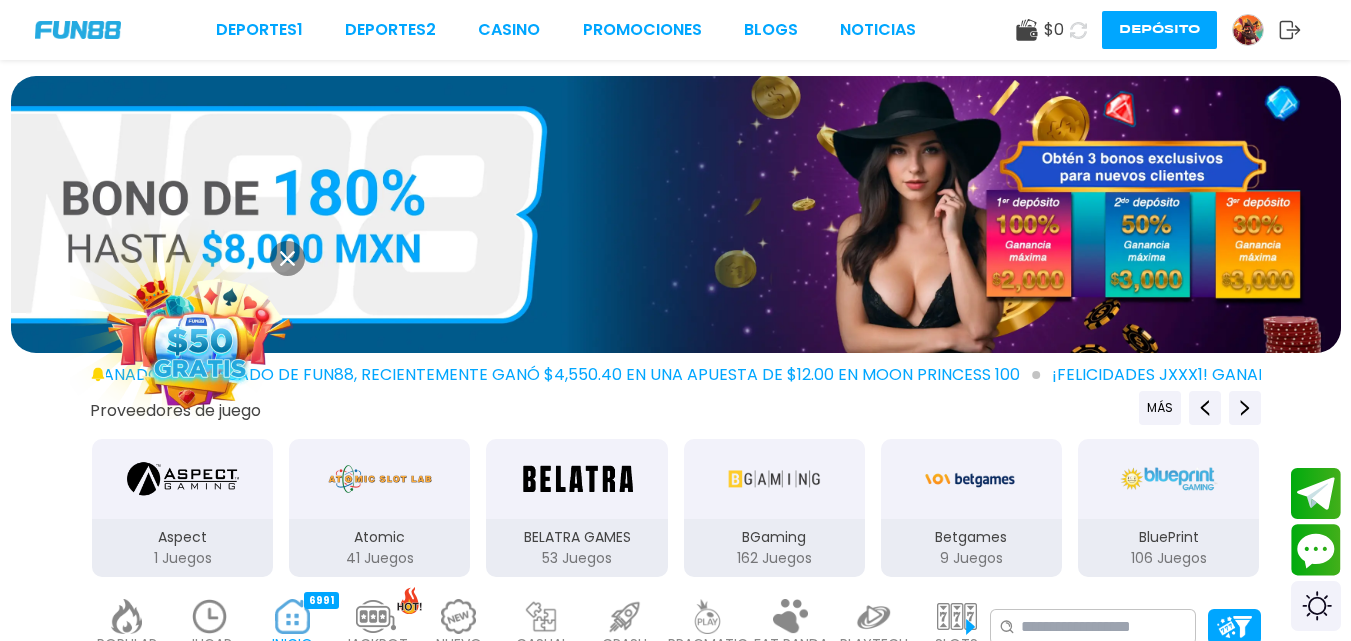 click at bounding box center [200, 341] 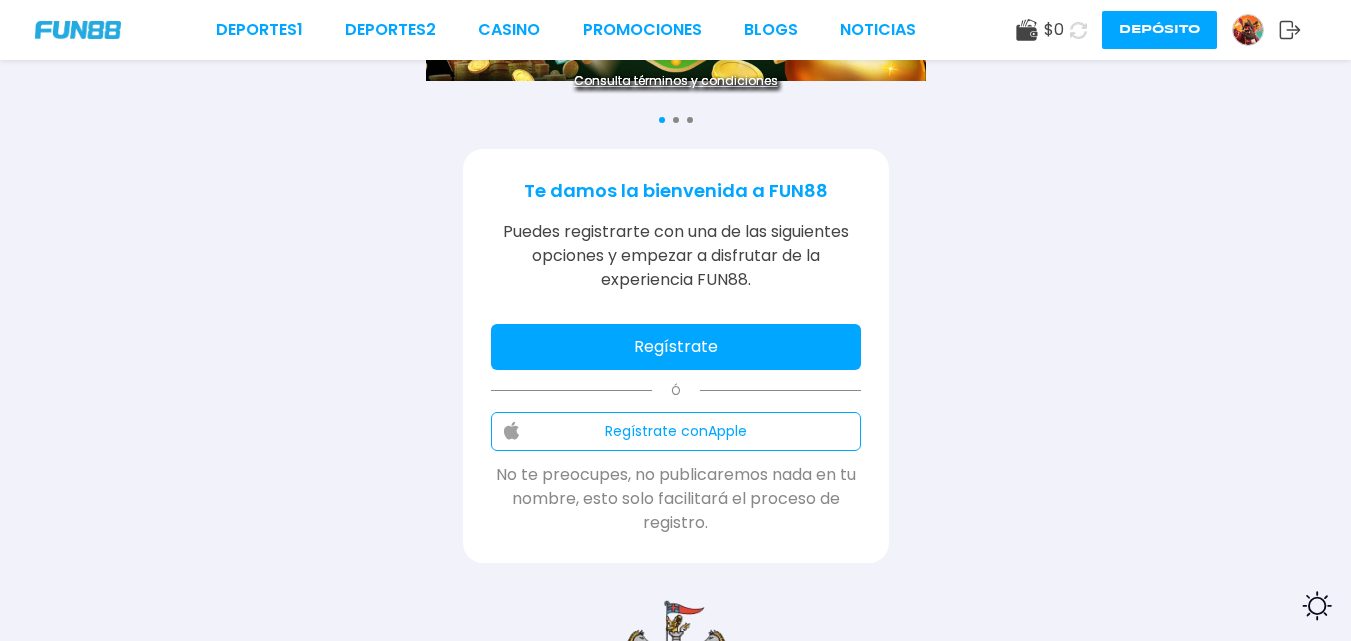 scroll, scrollTop: 0, scrollLeft: 0, axis: both 